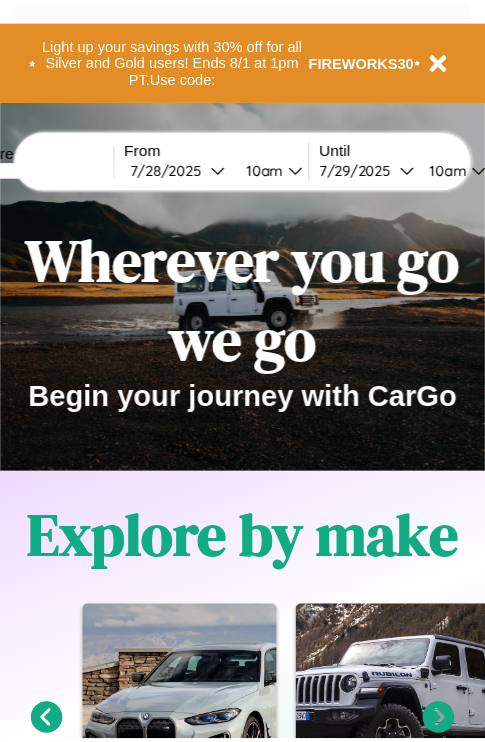 scroll, scrollTop: 0, scrollLeft: 0, axis: both 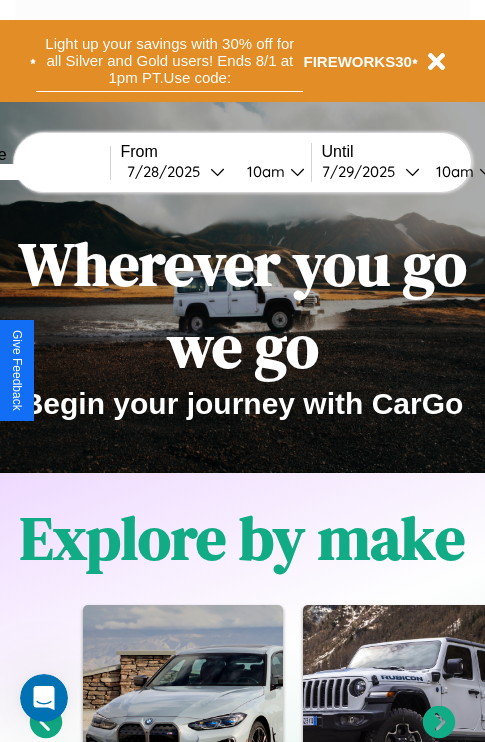 click on "Light up your savings with 30% off for all Silver and Gold users! Ends 8/1 at 1pm PT.  Use code:" at bounding box center [169, 61] 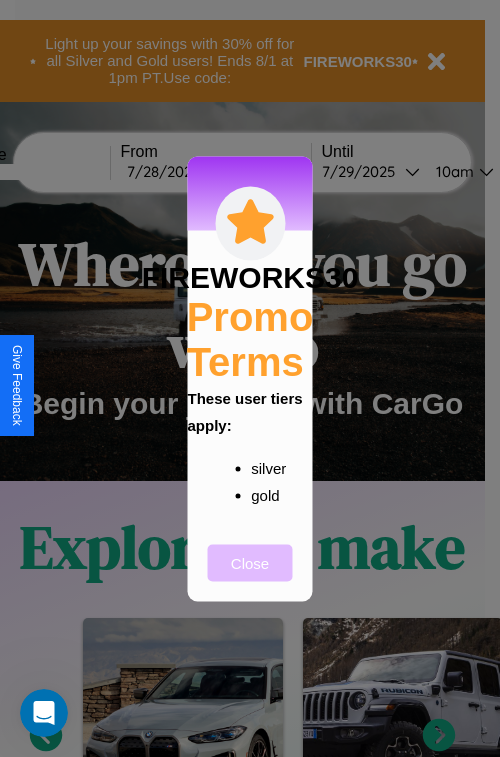 click on "Close" at bounding box center [250, 562] 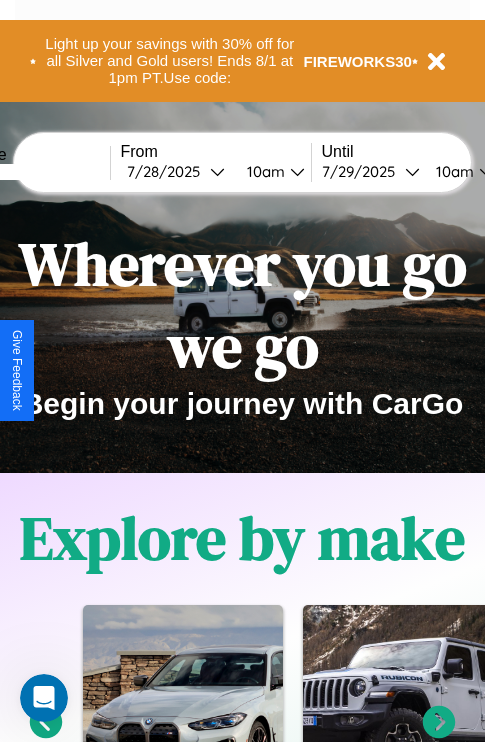 click at bounding box center (35, 172) 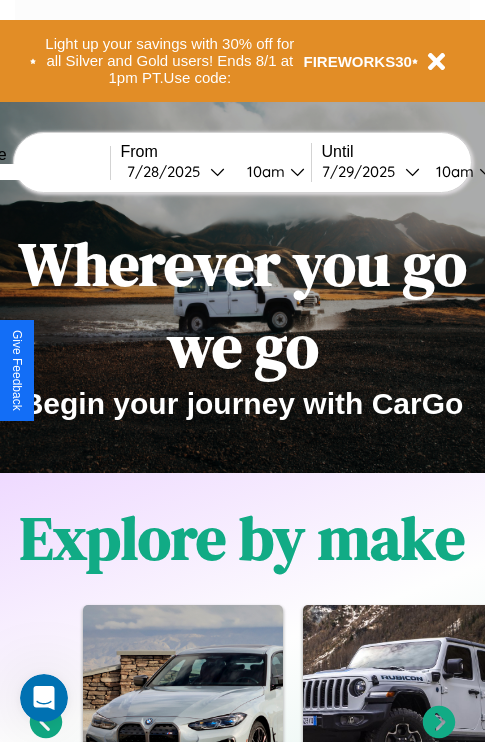 type on "******" 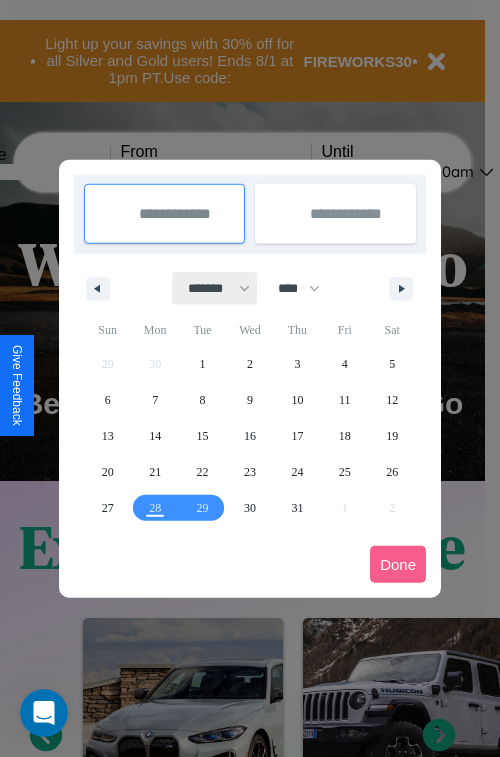 click on "******* ******** ***** ***** *** **** **** ****** ********* ******* ******** ********" at bounding box center [215, 288] 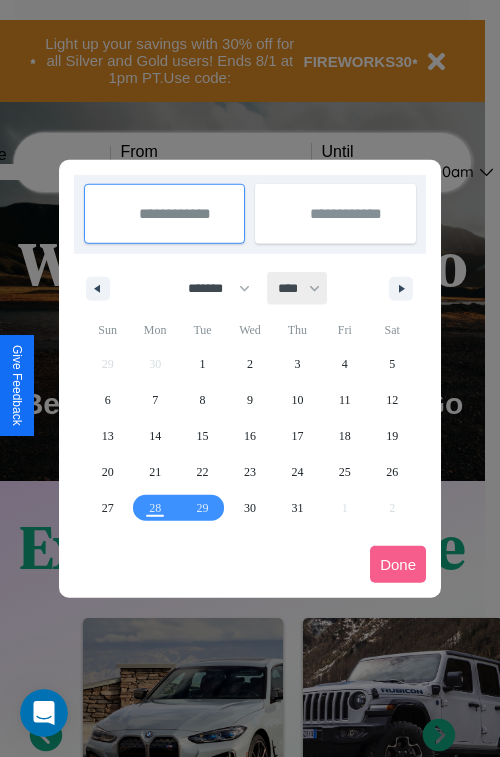 click on "**** **** **** **** **** **** **** **** **** **** **** **** **** **** **** **** **** **** **** **** **** **** **** **** **** **** **** **** **** **** **** **** **** **** **** **** **** **** **** **** **** **** **** **** **** **** **** **** **** **** **** **** **** **** **** **** **** **** **** **** **** **** **** **** **** **** **** **** **** **** **** **** **** **** **** **** **** **** **** **** **** **** **** **** **** **** **** **** **** **** **** **** **** **** **** **** **** **** **** **** **** **** **** **** **** **** **** **** **** **** **** **** **** **** **** **** **** **** **** **** ****" at bounding box center (298, 288) 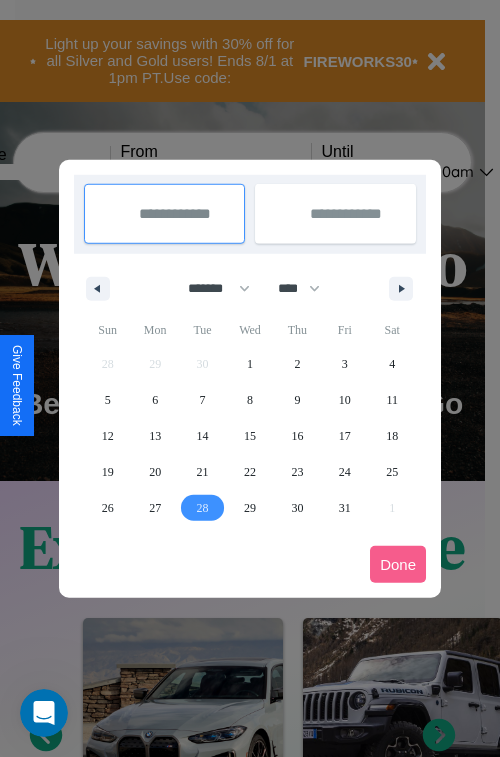 click on "28" at bounding box center [203, 508] 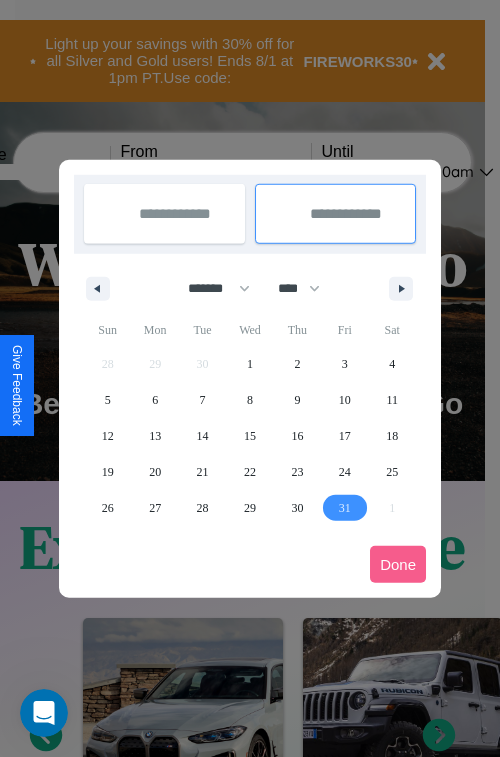 click on "31" at bounding box center (345, 508) 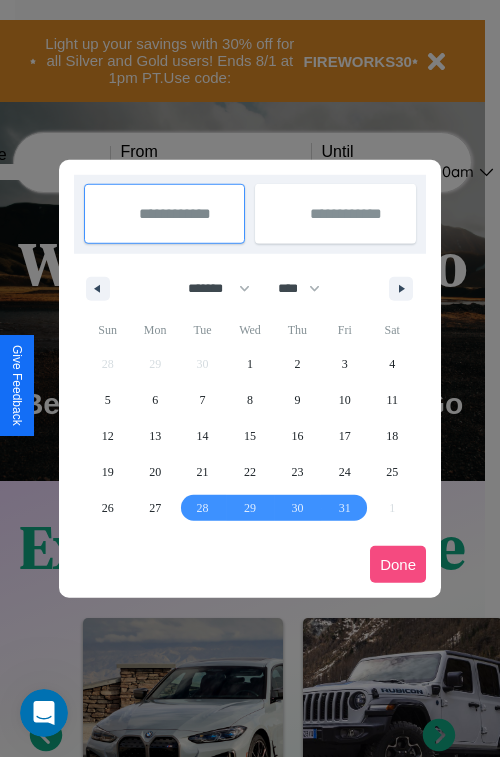 click on "Done" at bounding box center [398, 564] 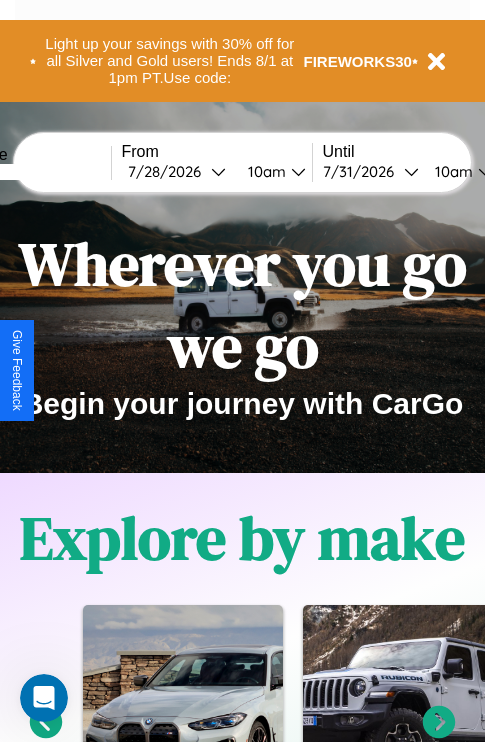 click on "10am" at bounding box center (264, 171) 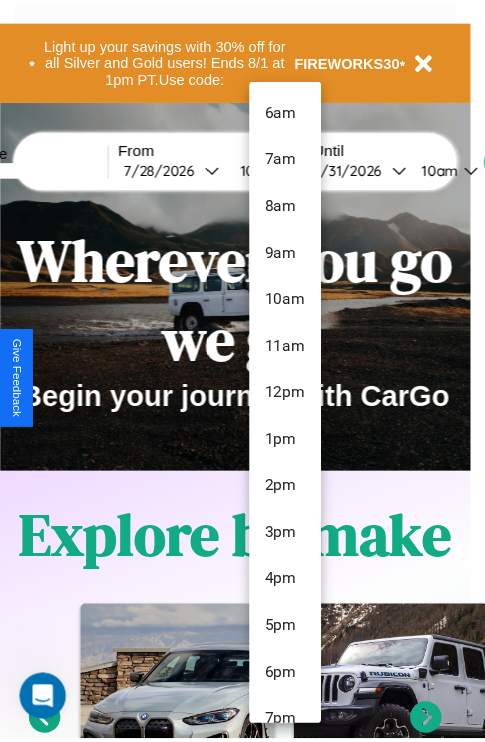 scroll, scrollTop: 163, scrollLeft: 0, axis: vertical 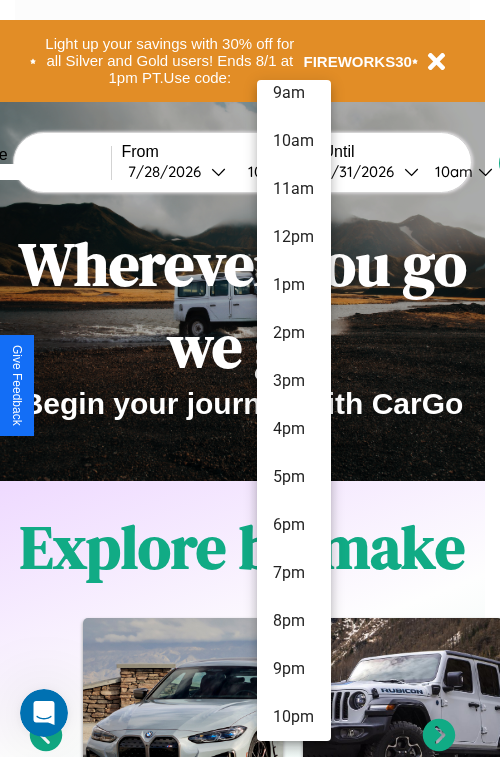 click on "10pm" at bounding box center (294, 717) 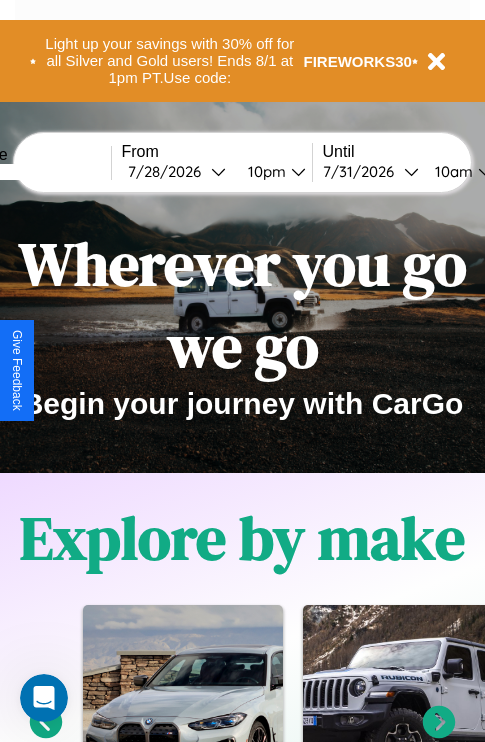 scroll, scrollTop: 0, scrollLeft: 75, axis: horizontal 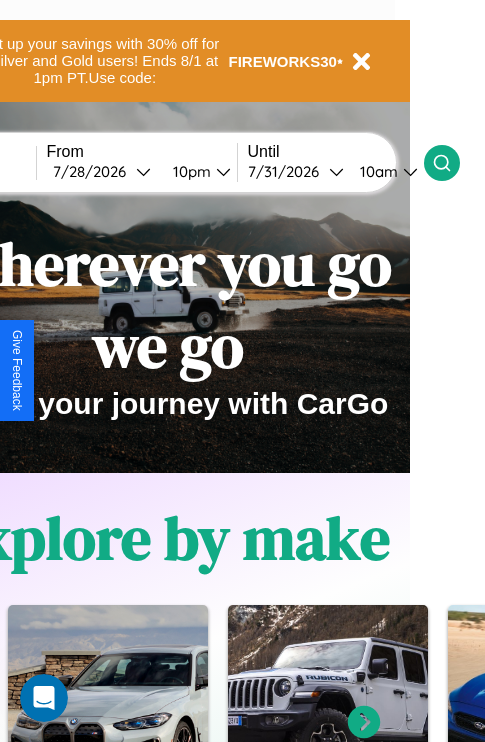 click 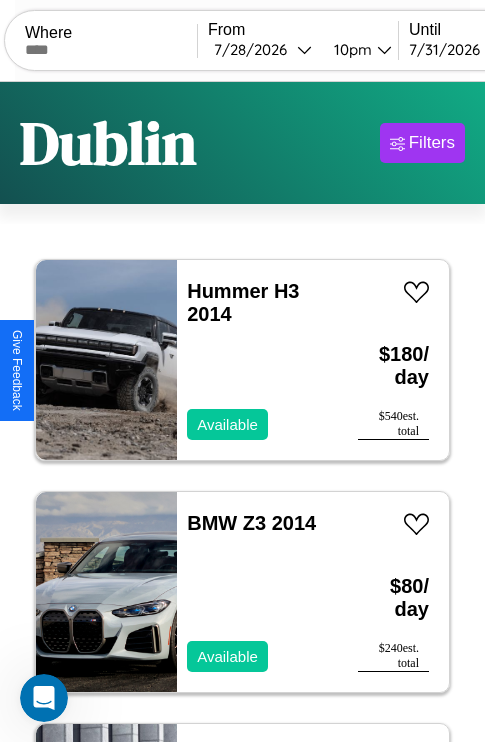 scroll, scrollTop: 79, scrollLeft: 0, axis: vertical 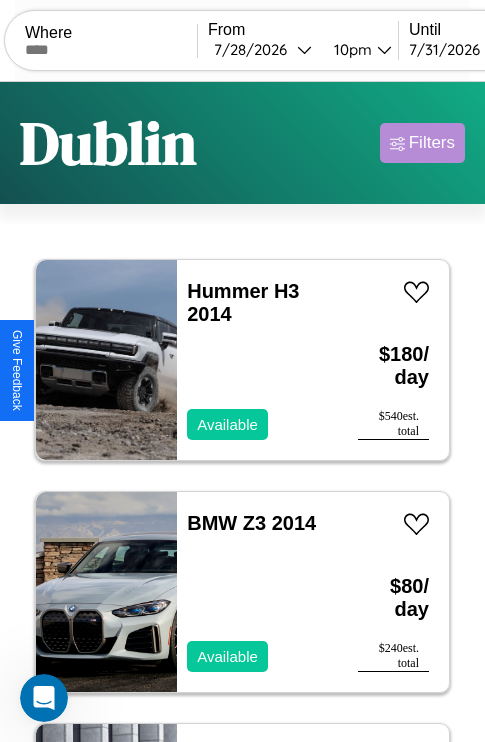 click on "Filters" at bounding box center (432, 143) 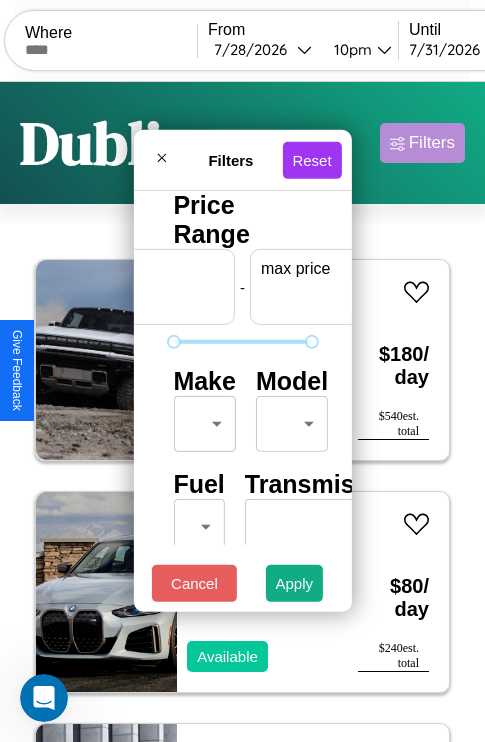 scroll, scrollTop: 0, scrollLeft: 124, axis: horizontal 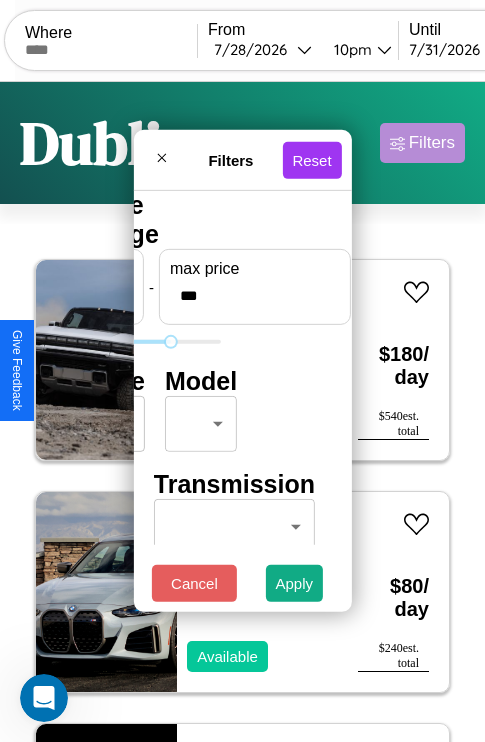type on "***" 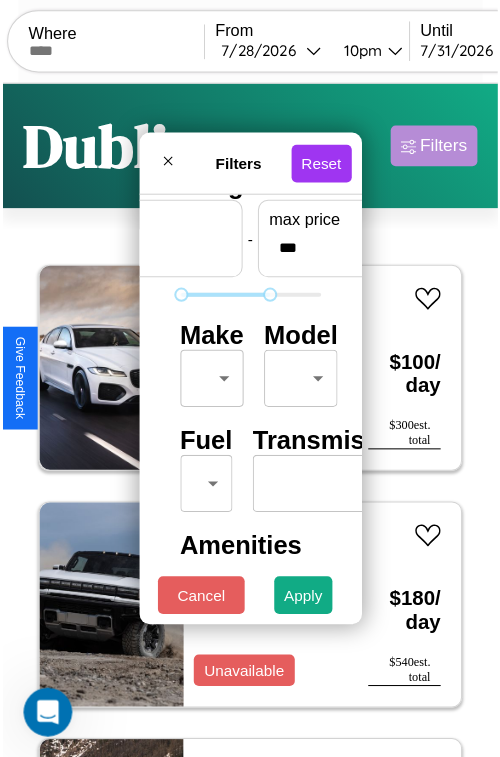 scroll, scrollTop: 59, scrollLeft: 0, axis: vertical 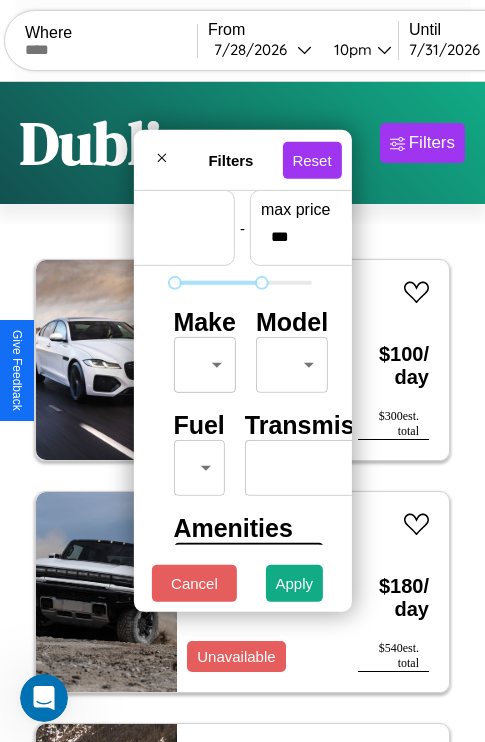 type on "*" 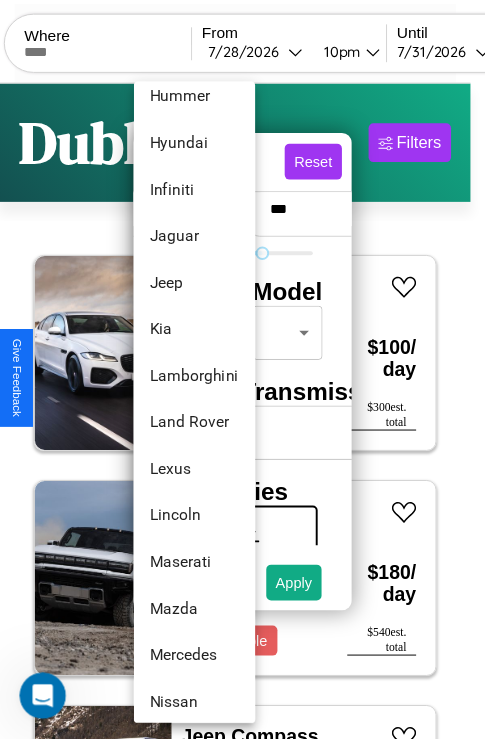 scroll, scrollTop: 854, scrollLeft: 0, axis: vertical 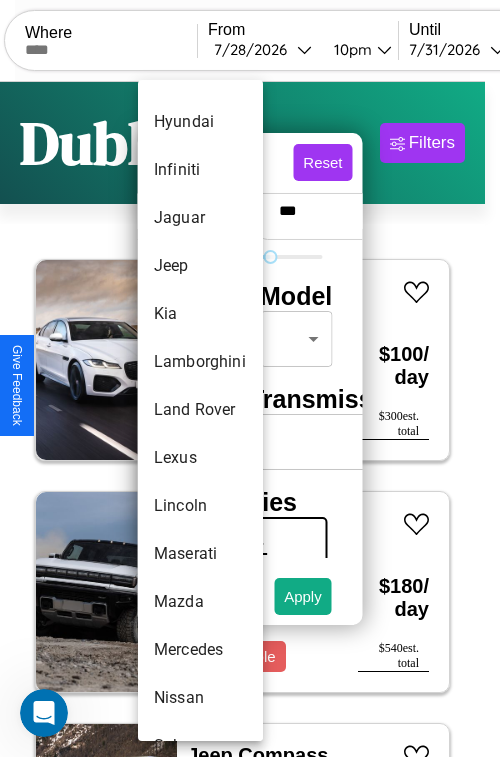 click on "Land Rover" at bounding box center (200, 410) 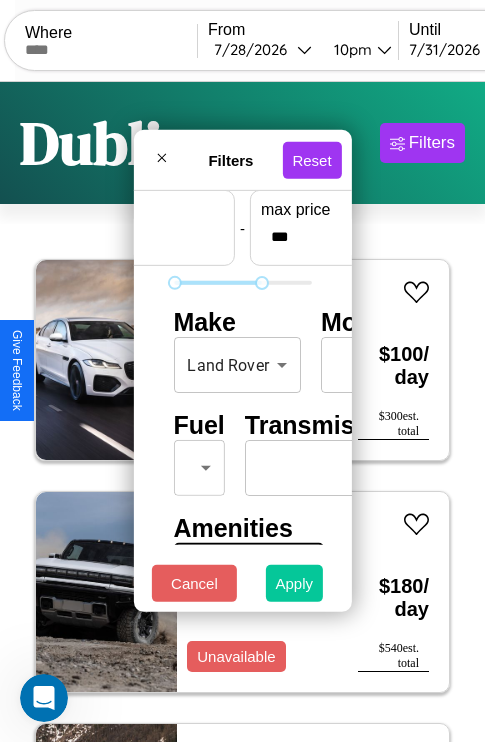 click on "Apply" at bounding box center (295, 583) 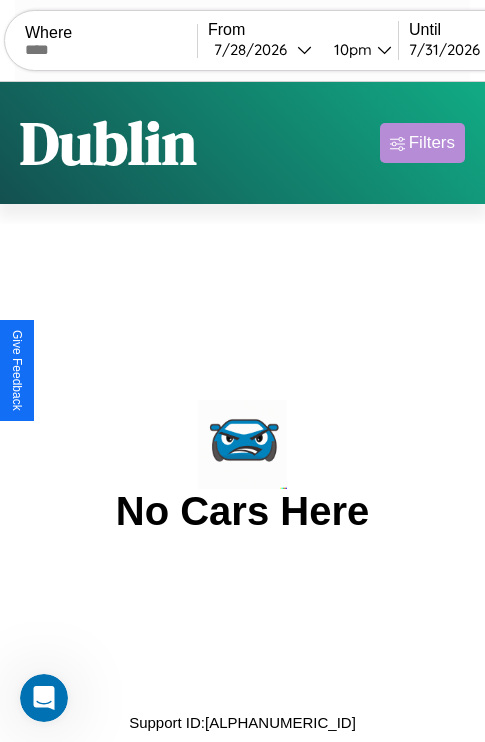 click on "Filters" at bounding box center (432, 143) 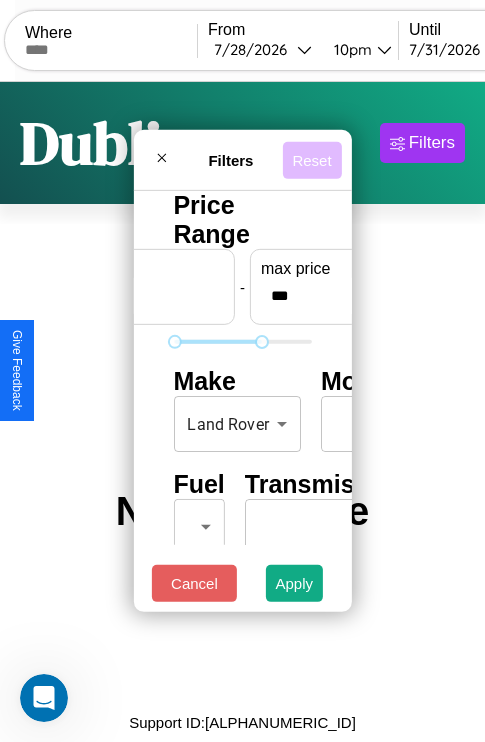 click on "Reset" at bounding box center [311, 159] 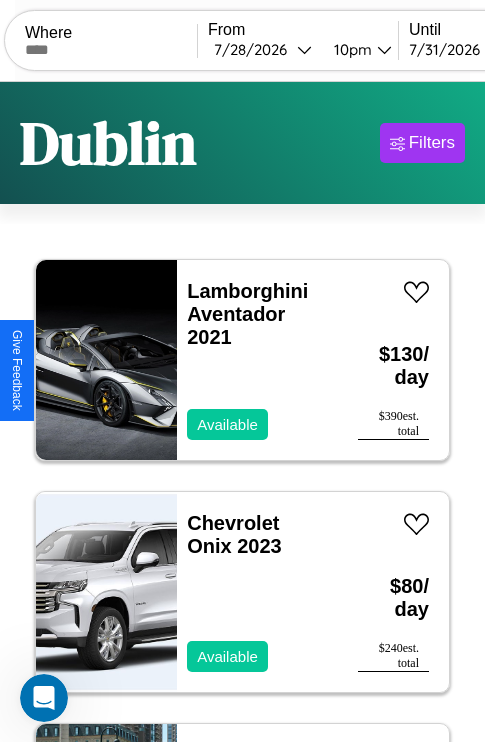 scroll, scrollTop: 66, scrollLeft: 0, axis: vertical 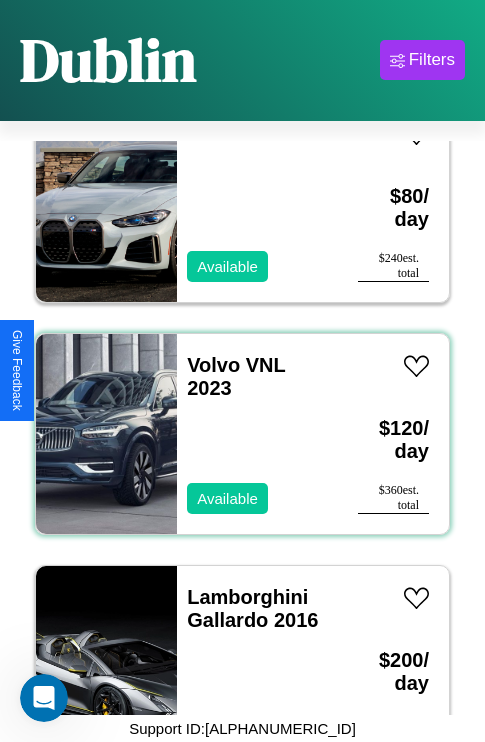 click on "Volvo   VNL   2023 Available" at bounding box center [257, 434] 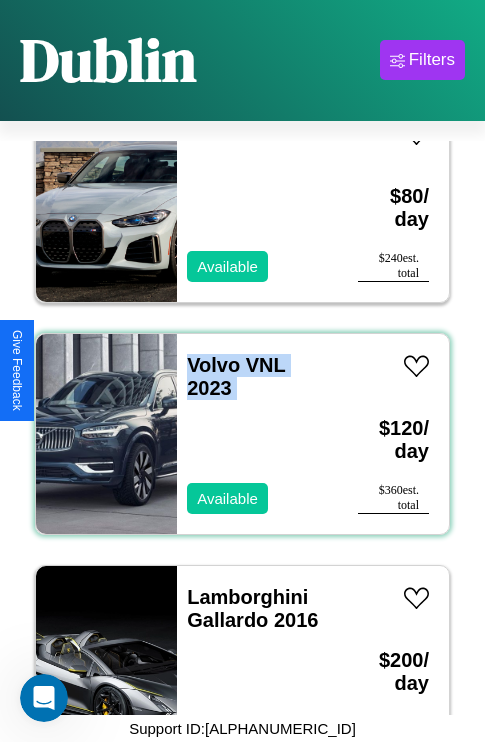 click on "Volvo   VNL   2023 Available" at bounding box center [257, 434] 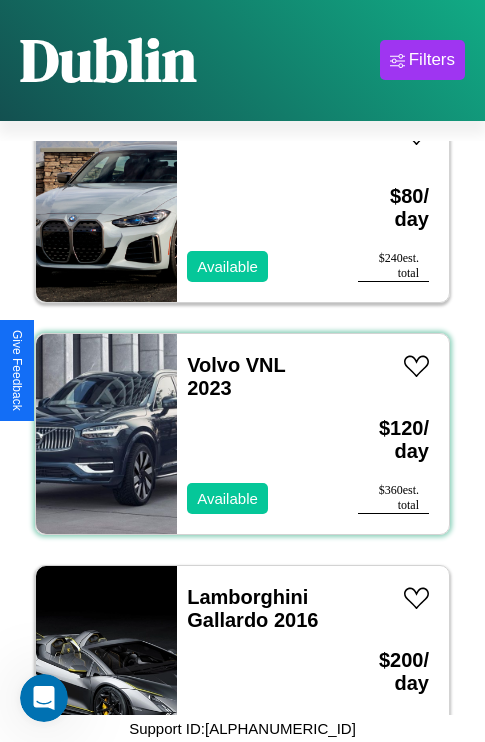 click on "Volvo   VNL   2023 Available" at bounding box center (257, 434) 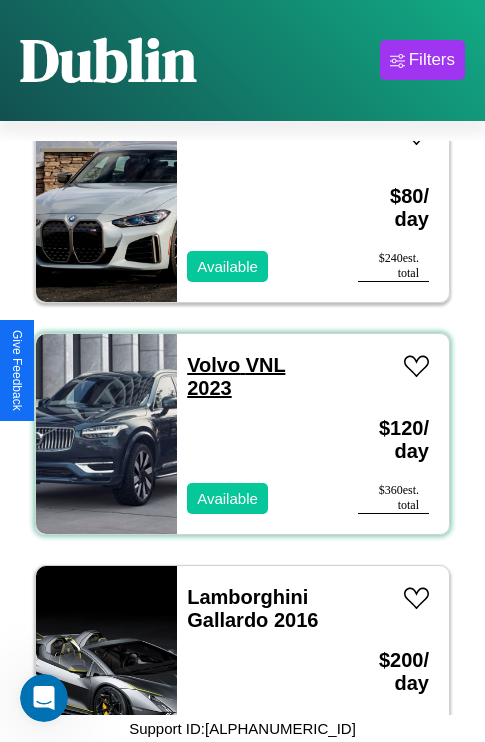click on "Volvo   VNL   2023" at bounding box center (236, 376) 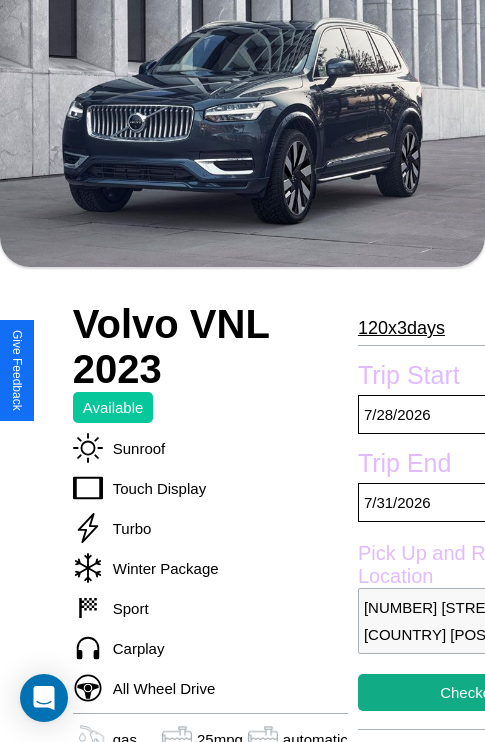 scroll, scrollTop: 74, scrollLeft: 0, axis: vertical 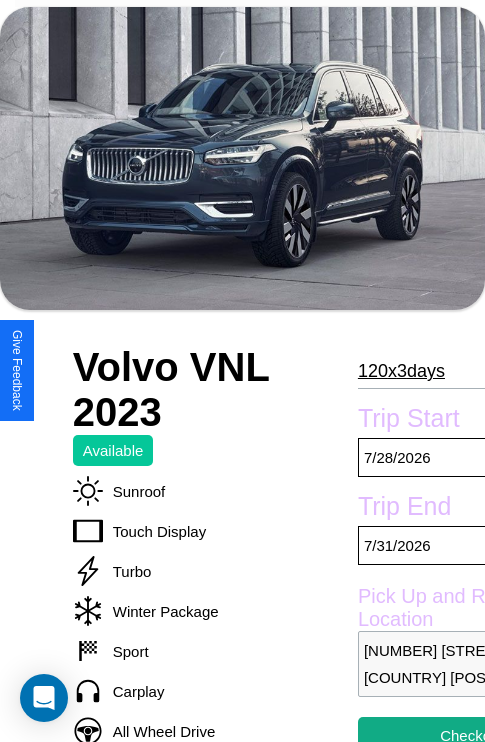 click on "[NUMBER] x [NUMBER] days" at bounding box center (401, 371) 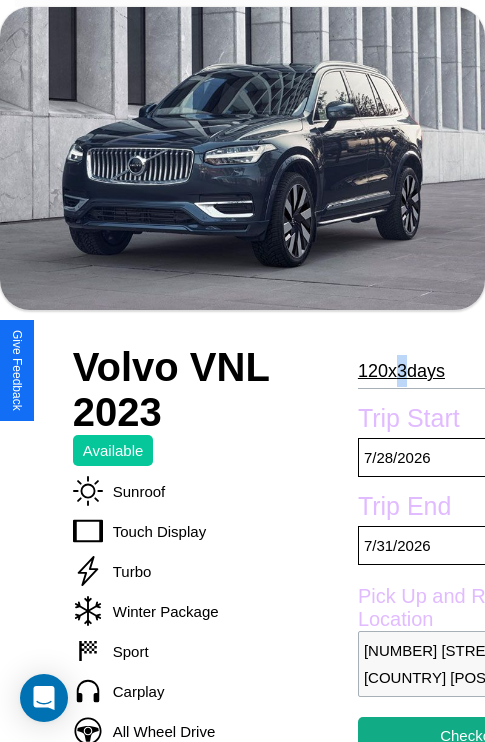 click on "120  x  3  days" at bounding box center [401, 371] 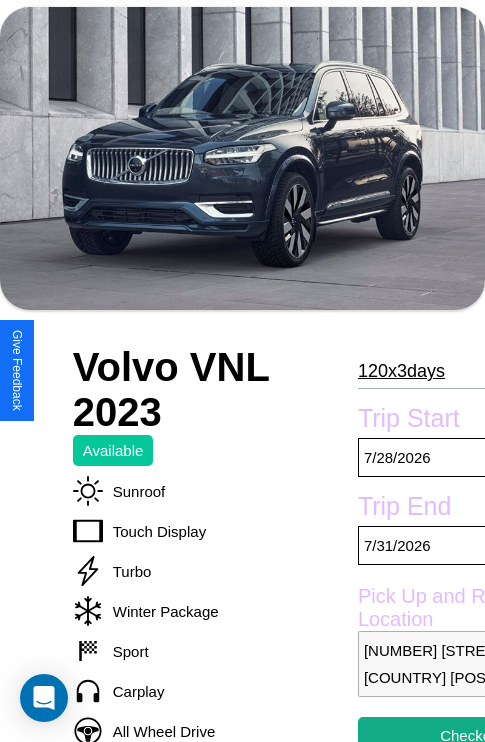 click on "120  x  3  days" at bounding box center (401, 371) 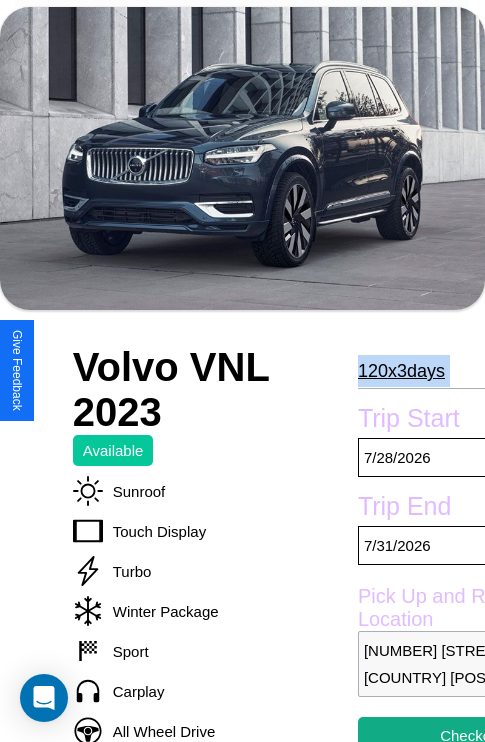 click on "120  x  3  days" at bounding box center [401, 371] 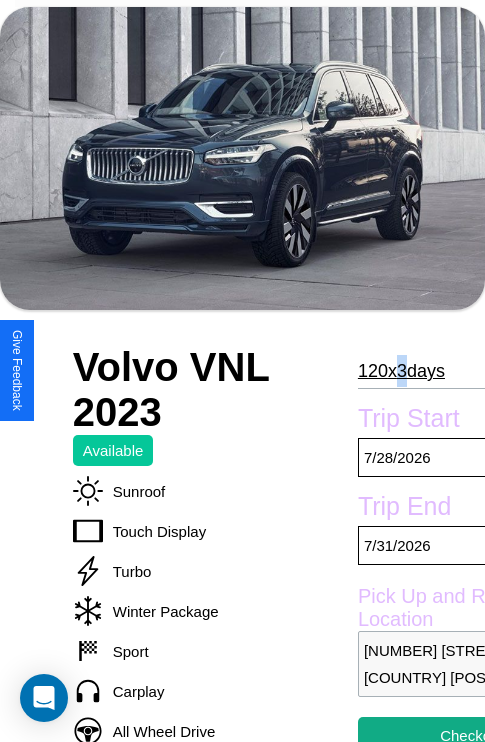 click on "120  x  3  days" at bounding box center [401, 371] 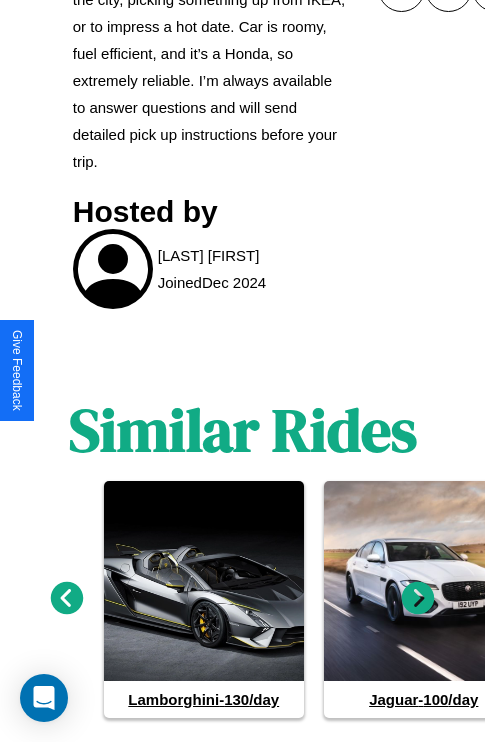 scroll, scrollTop: 1075, scrollLeft: 0, axis: vertical 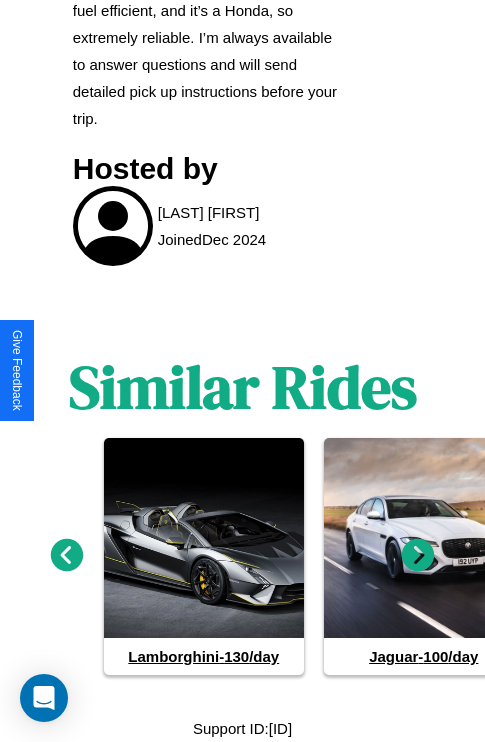 click 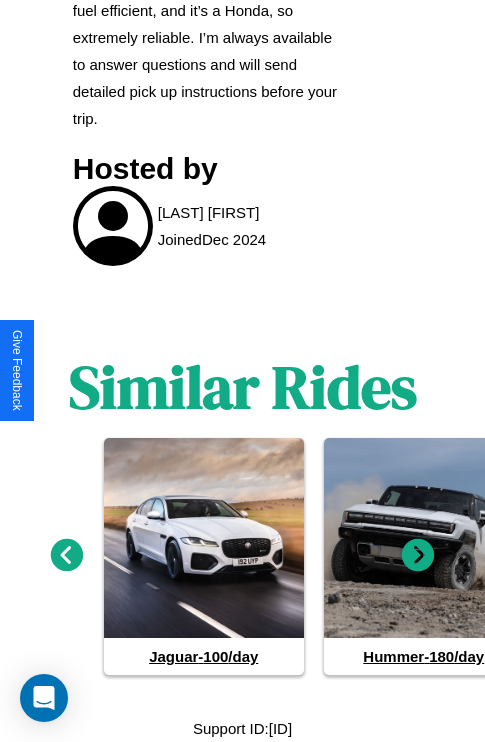 click 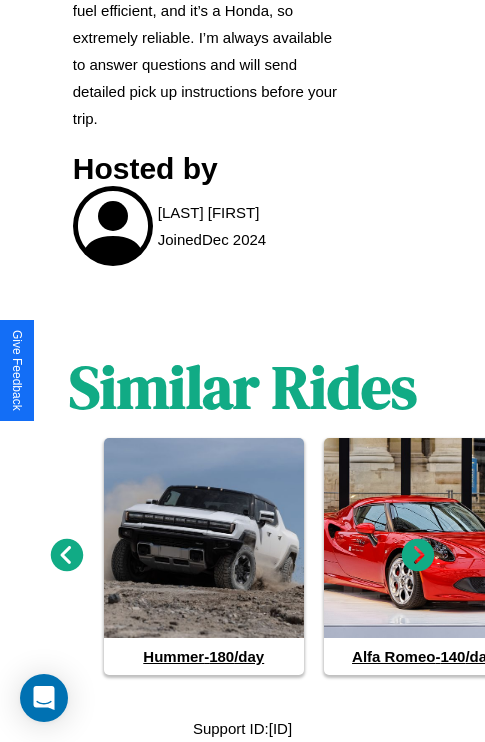 click 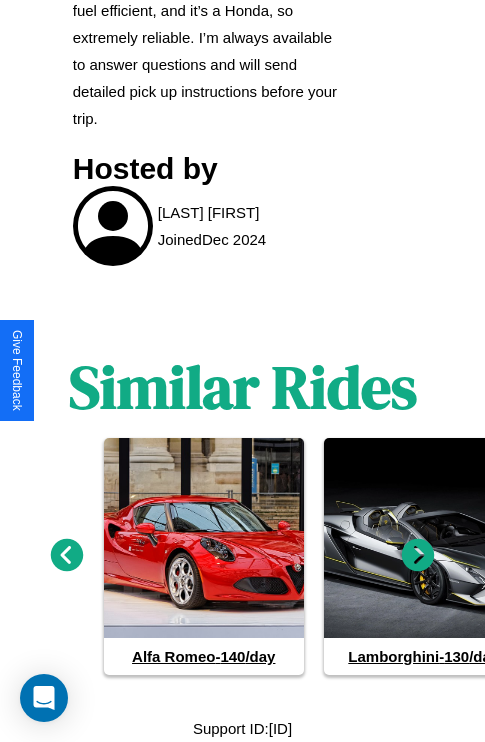 click 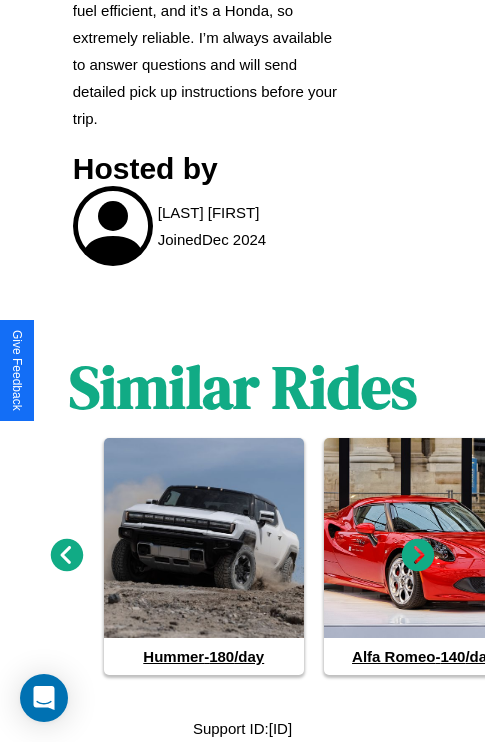 click 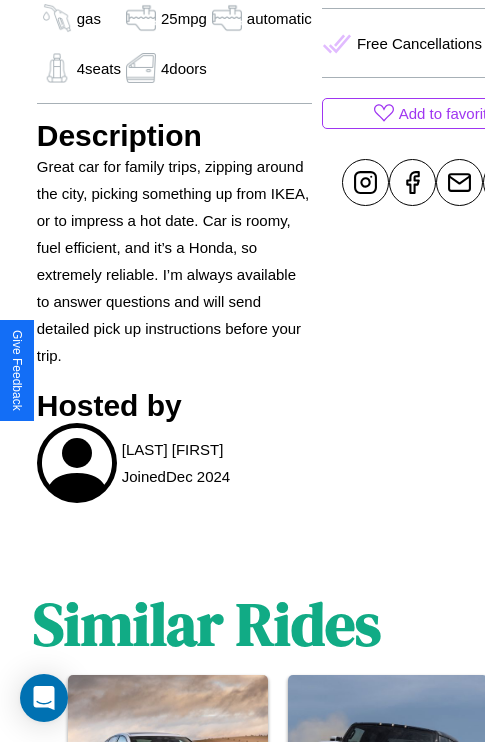 scroll, scrollTop: 649, scrollLeft: 64, axis: both 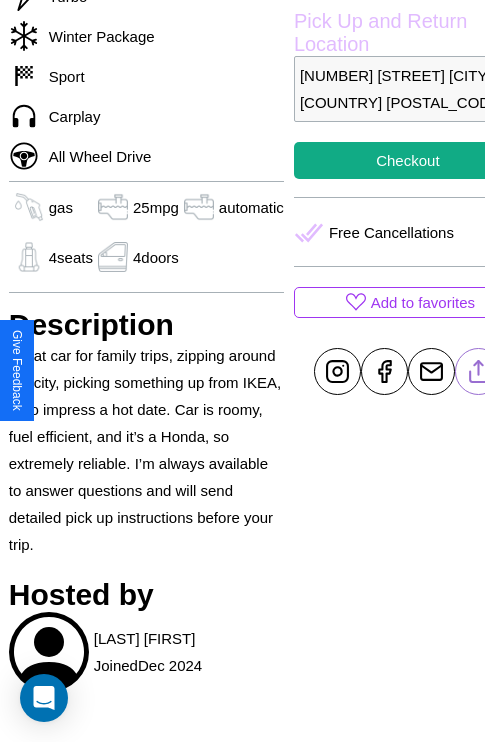 click 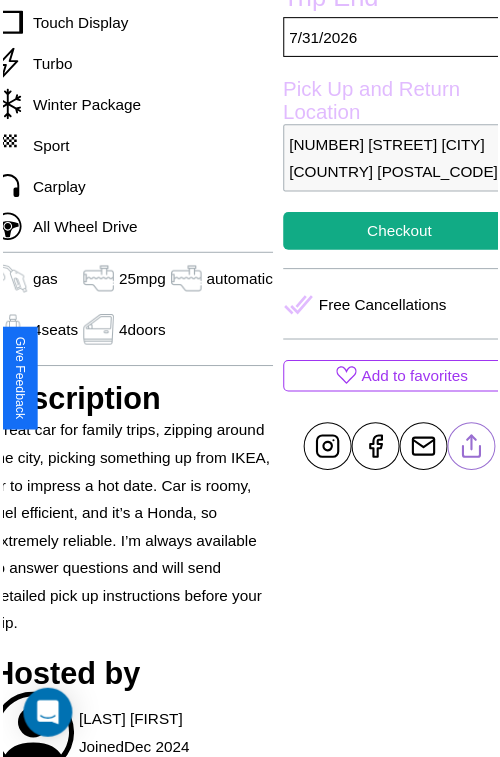 scroll, scrollTop: 580, scrollLeft: 84, axis: both 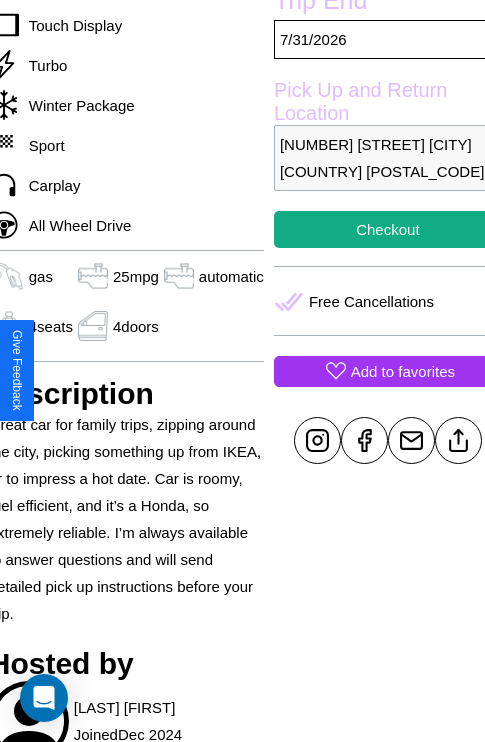 click on "Add to favorites" at bounding box center [403, 371] 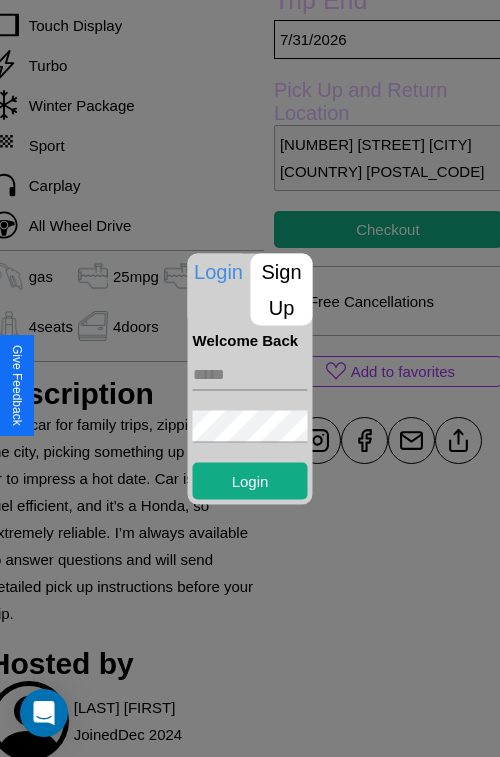 click at bounding box center (250, 374) 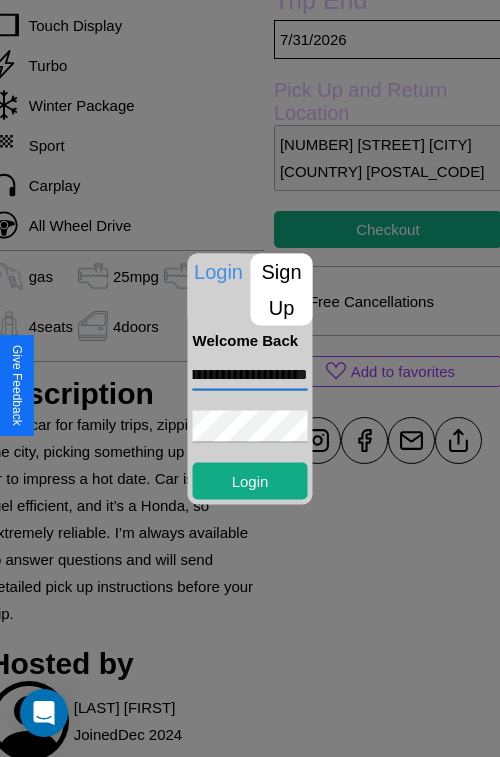 scroll, scrollTop: 0, scrollLeft: 94, axis: horizontal 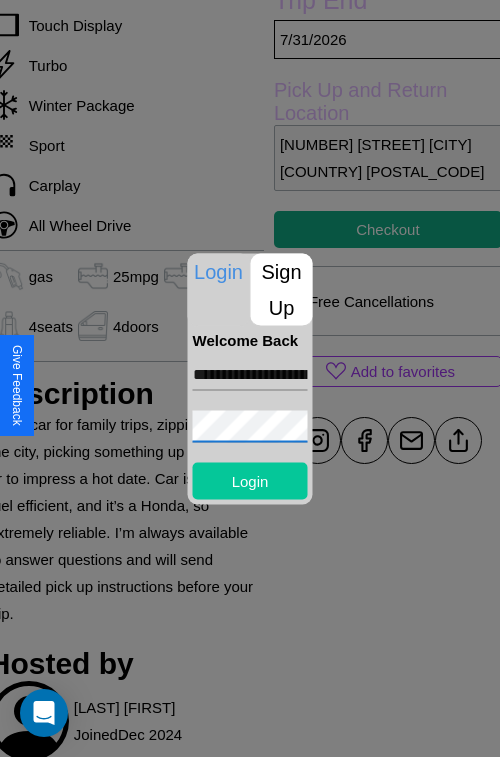 click on "Login" at bounding box center [250, 480] 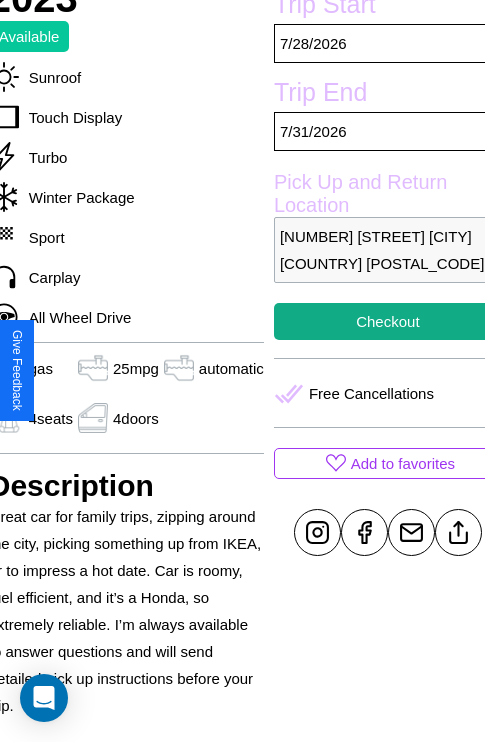 scroll, scrollTop: 438, scrollLeft: 84, axis: both 